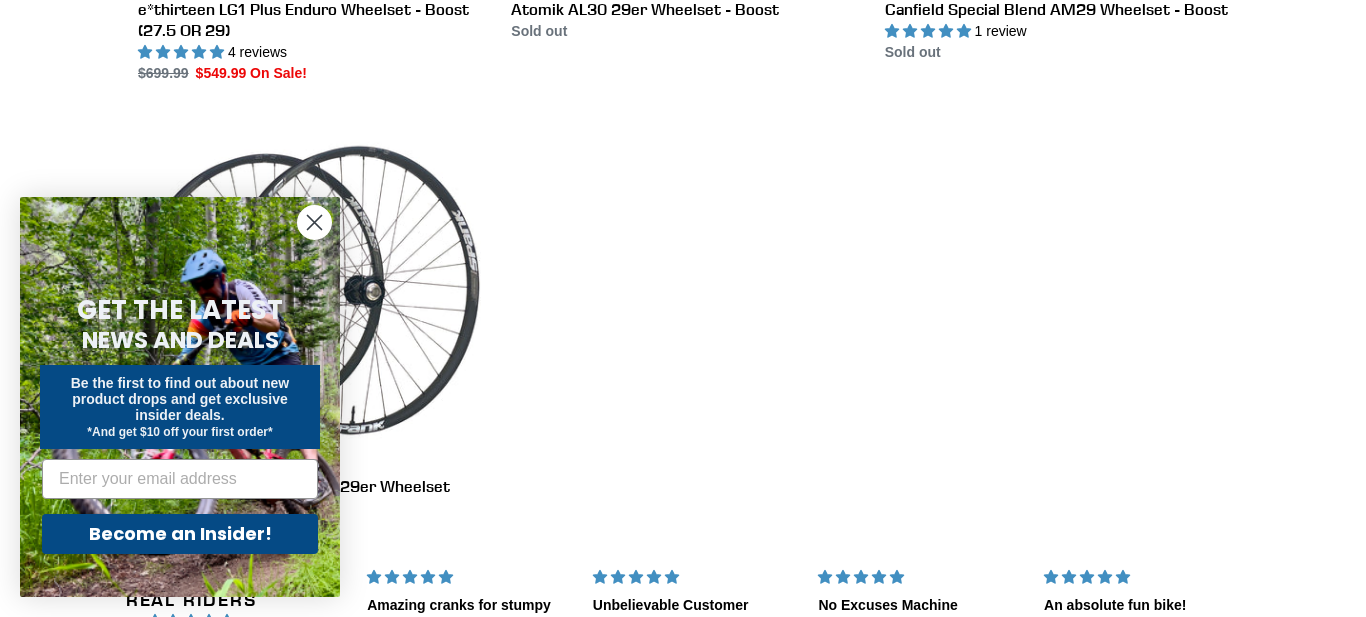 scroll, scrollTop: 954, scrollLeft: 0, axis: vertical 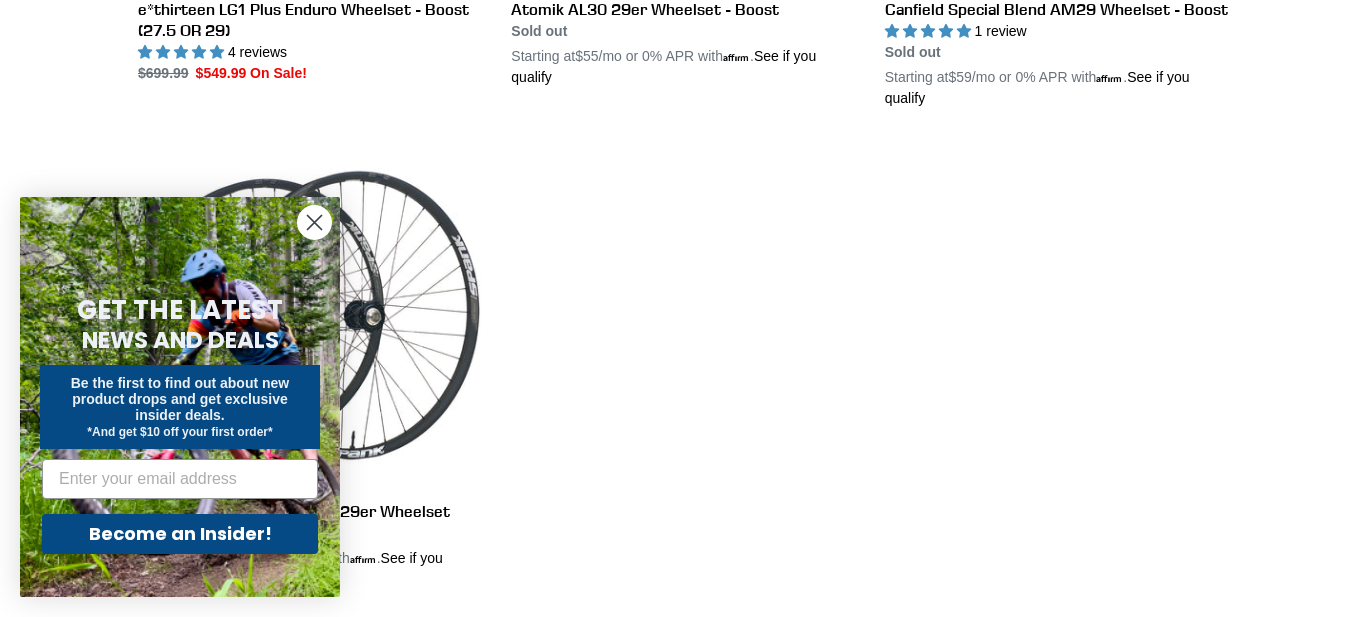click 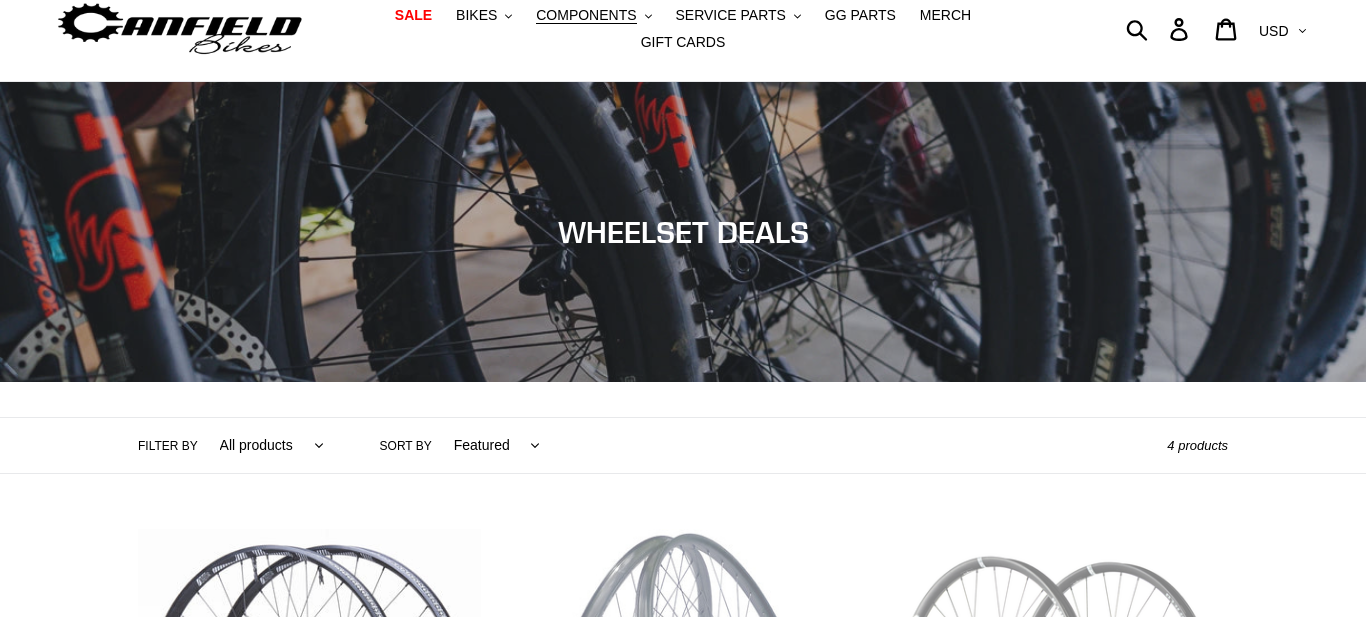 scroll, scrollTop: 0, scrollLeft: 0, axis: both 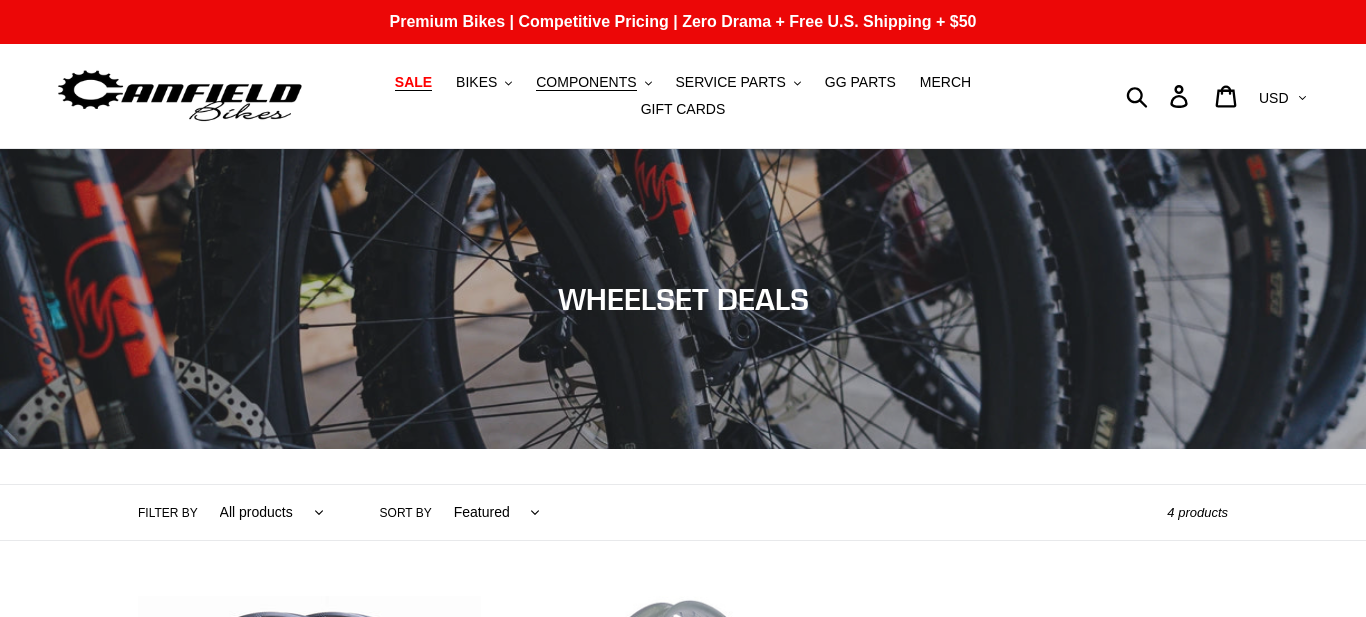 click on "SALE" at bounding box center [413, 82] 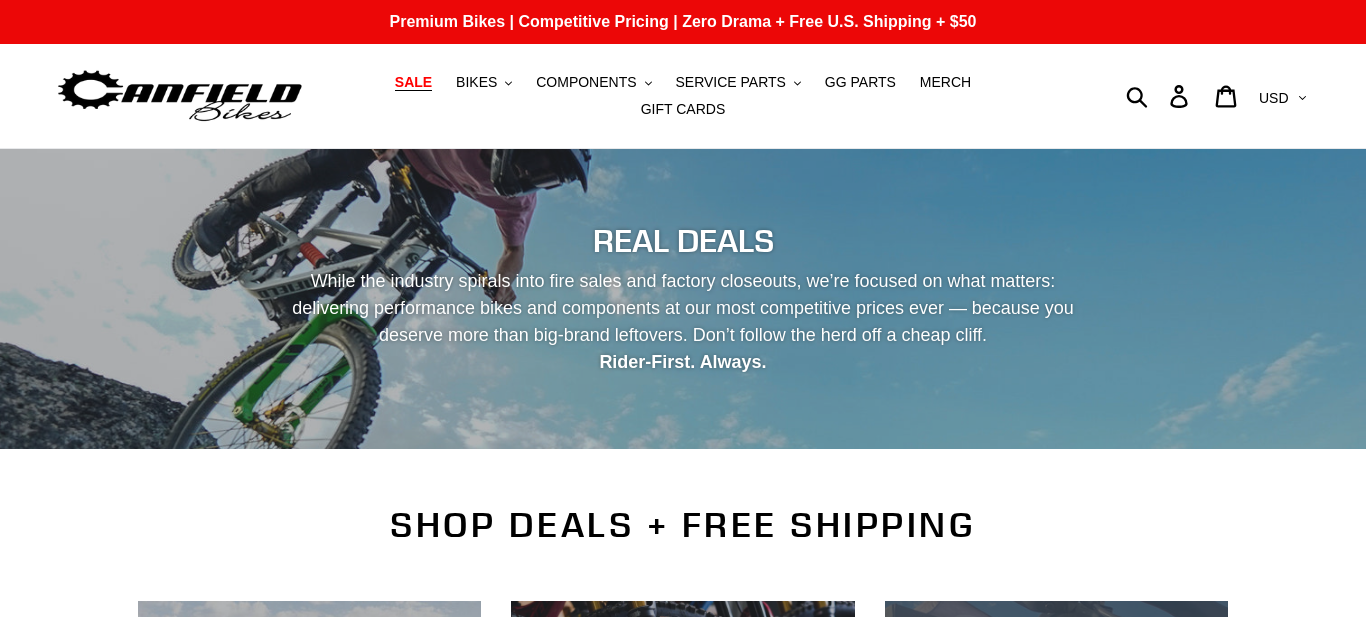 scroll, scrollTop: 542, scrollLeft: 0, axis: vertical 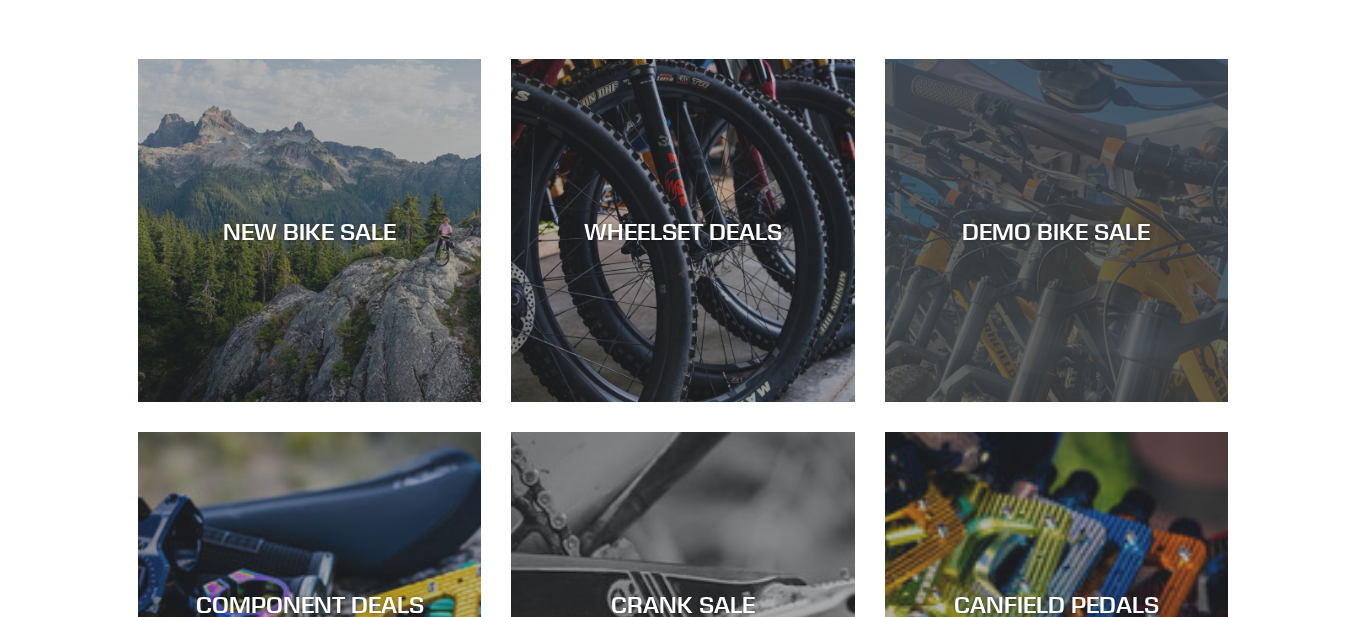 click on "DEMO BIKE SALE" at bounding box center [1056, 230] 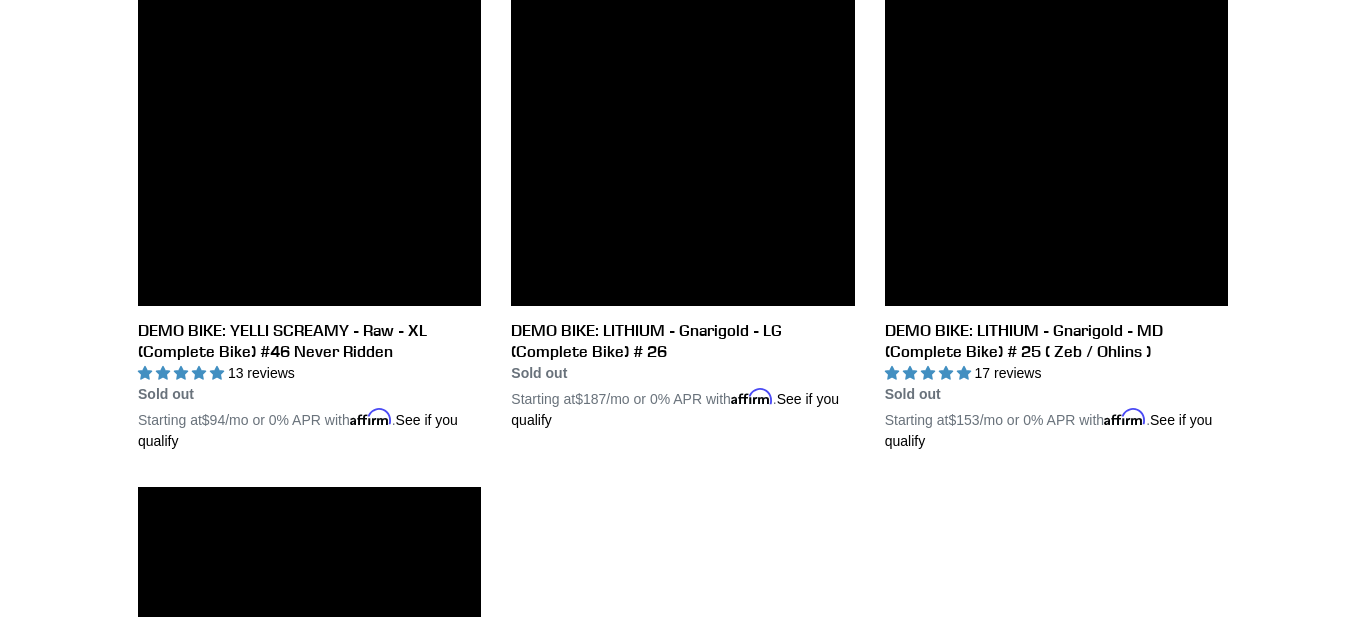 scroll, scrollTop: 4365, scrollLeft: 0, axis: vertical 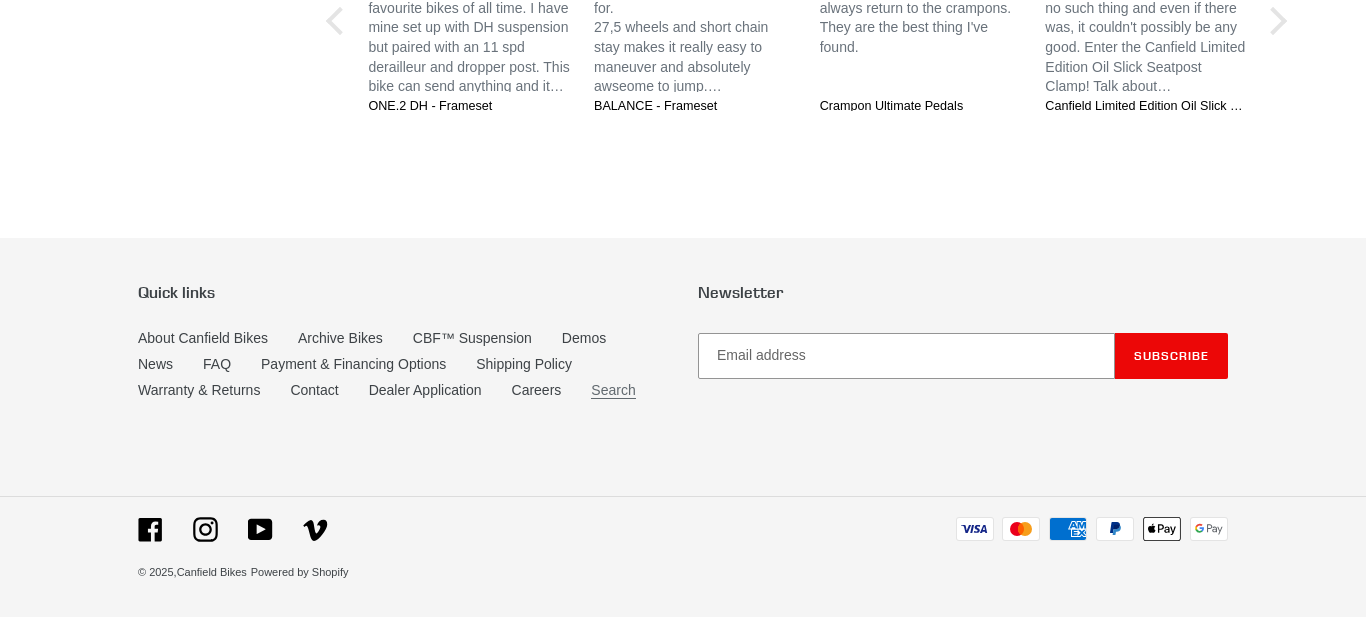click on "Search" at bounding box center (613, 390) 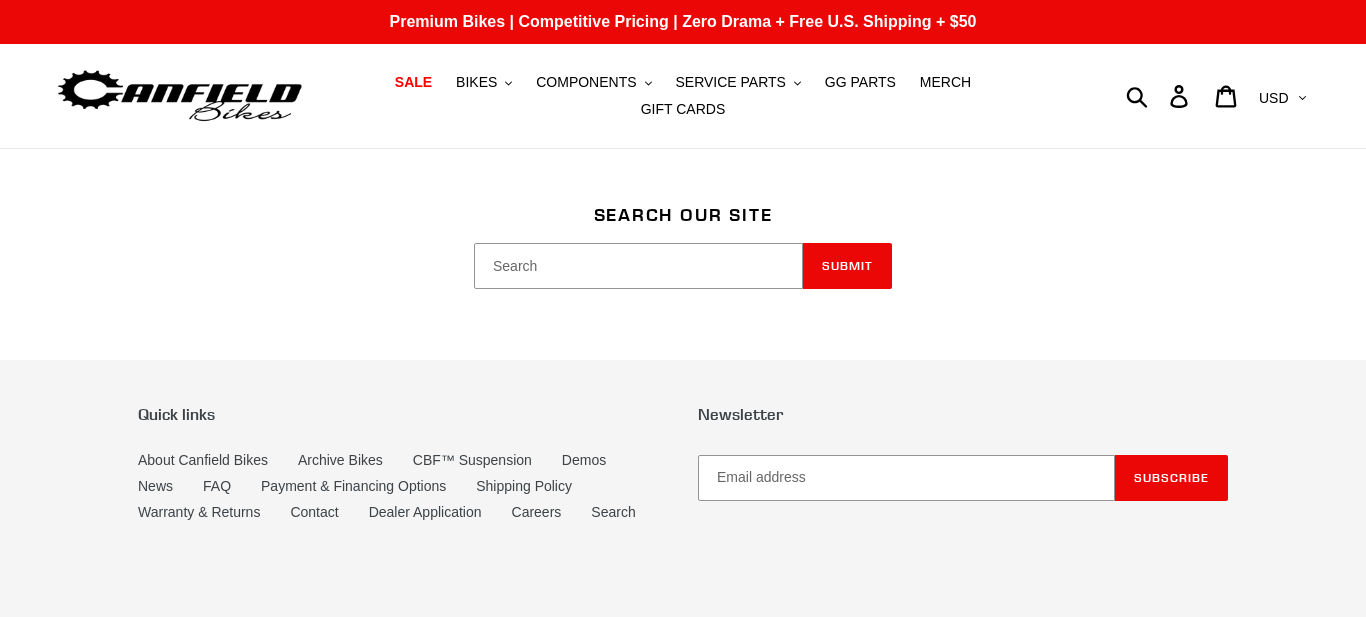 scroll, scrollTop: 0, scrollLeft: 0, axis: both 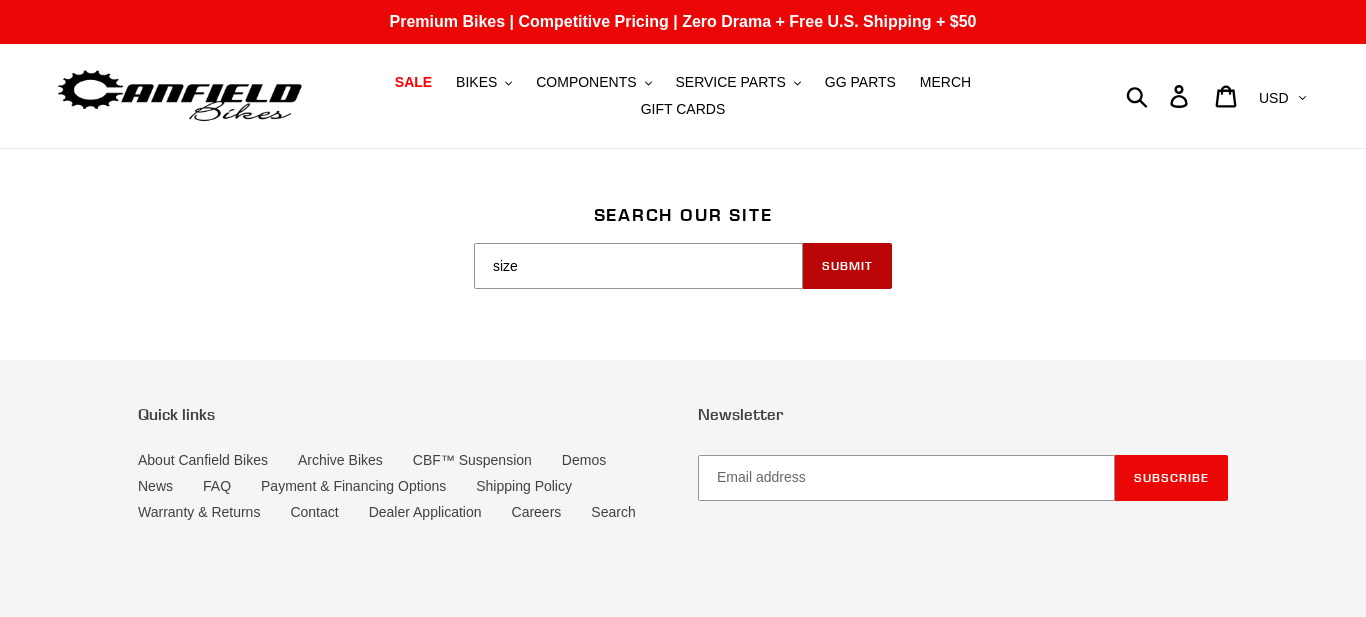 type on "size" 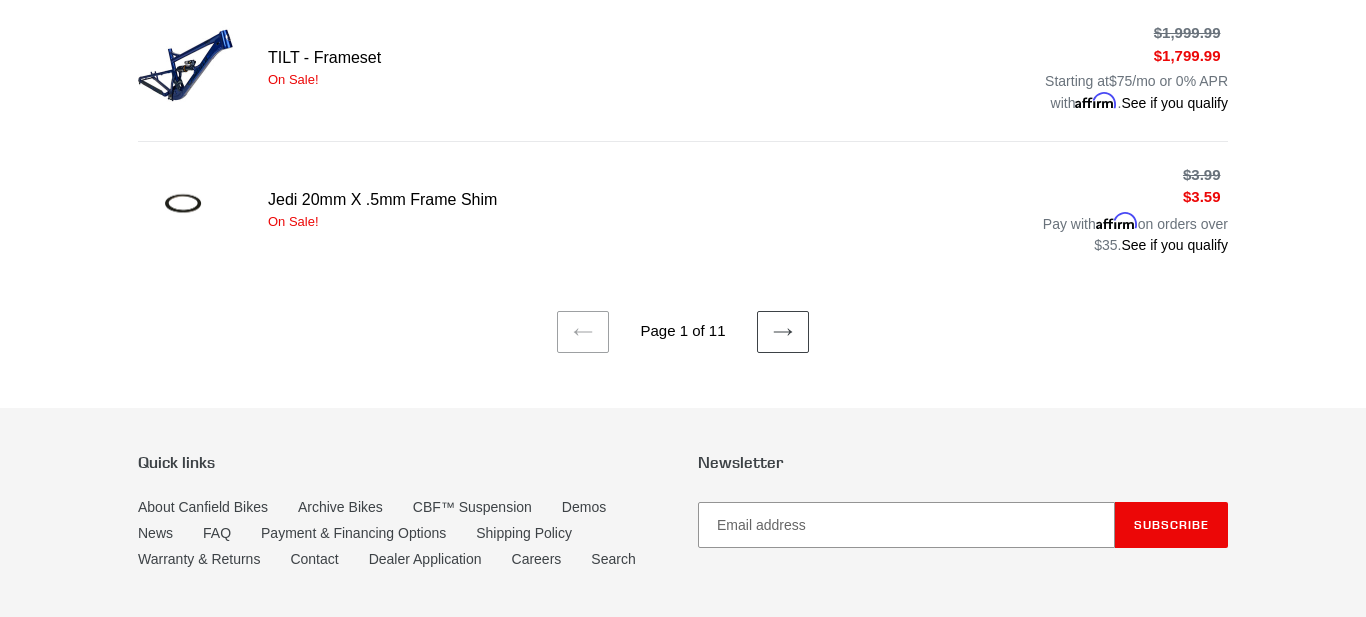scroll, scrollTop: 1557, scrollLeft: 0, axis: vertical 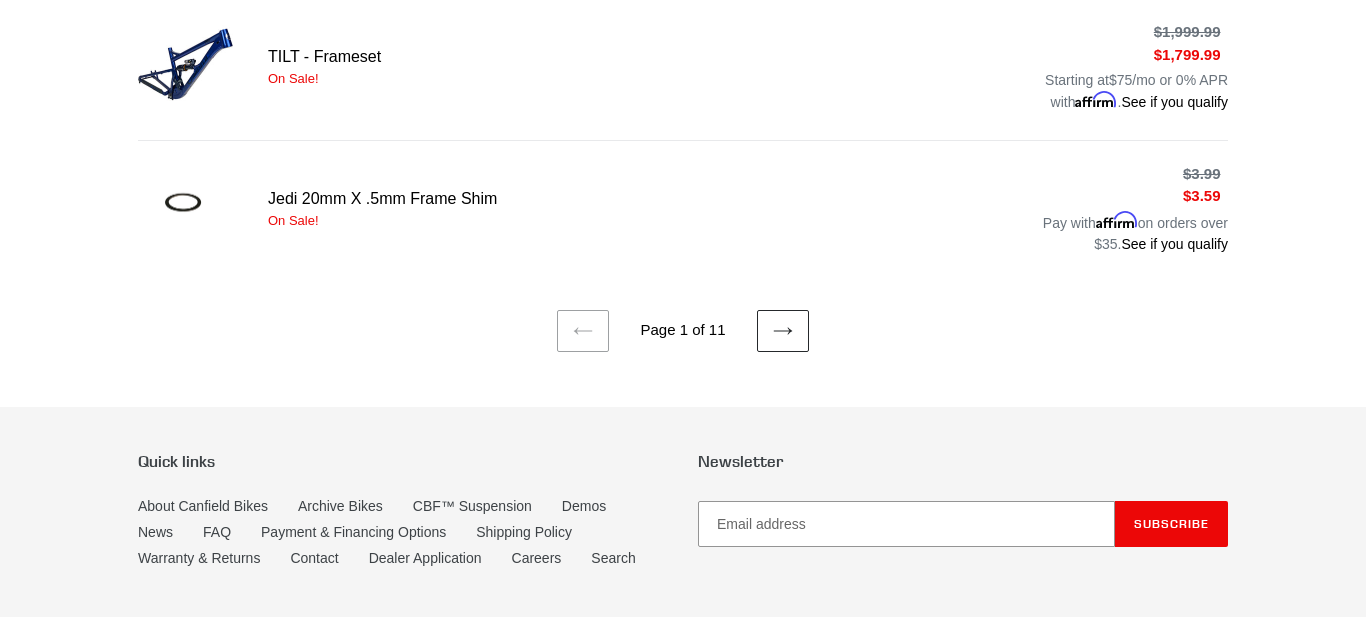 click 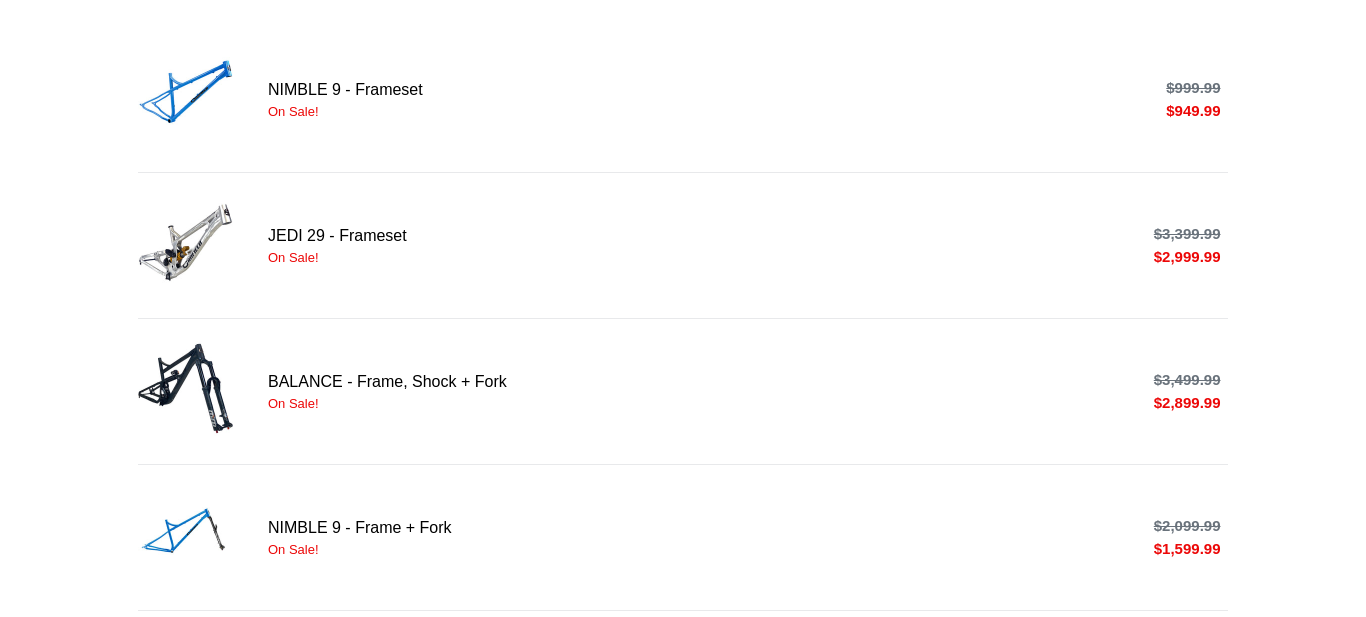 scroll, scrollTop: 422, scrollLeft: 0, axis: vertical 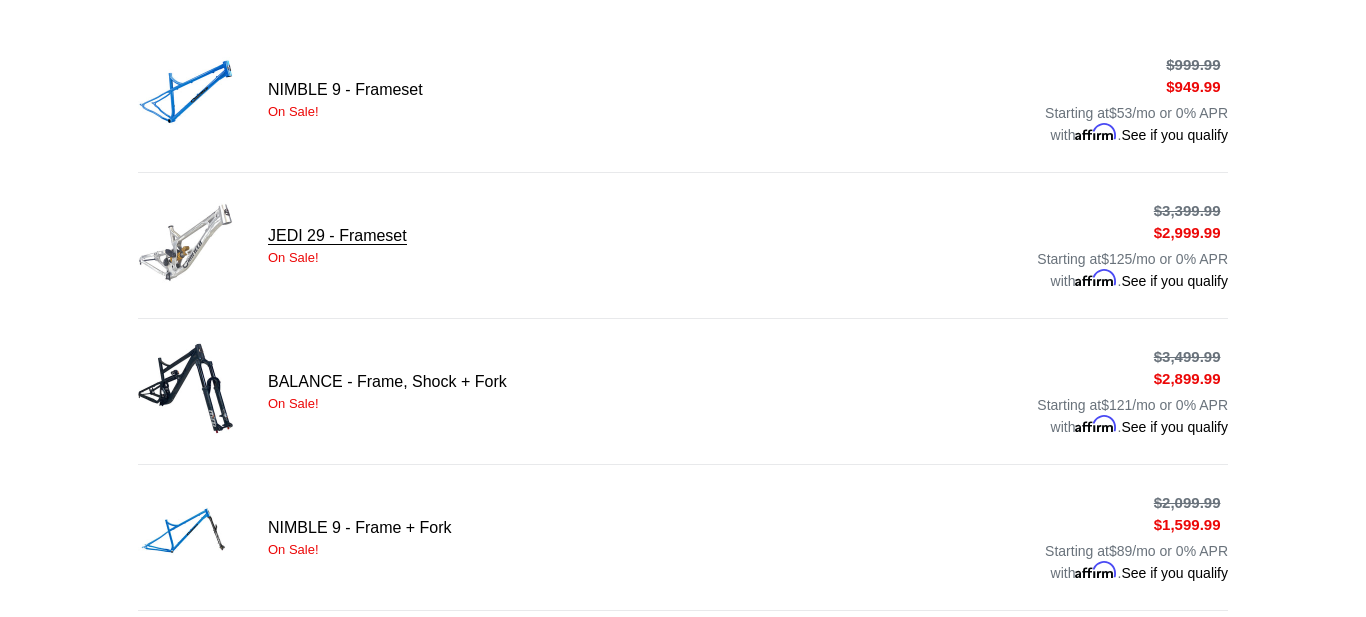 click on "JEDI 29 - Frameset" at bounding box center [683, 245] 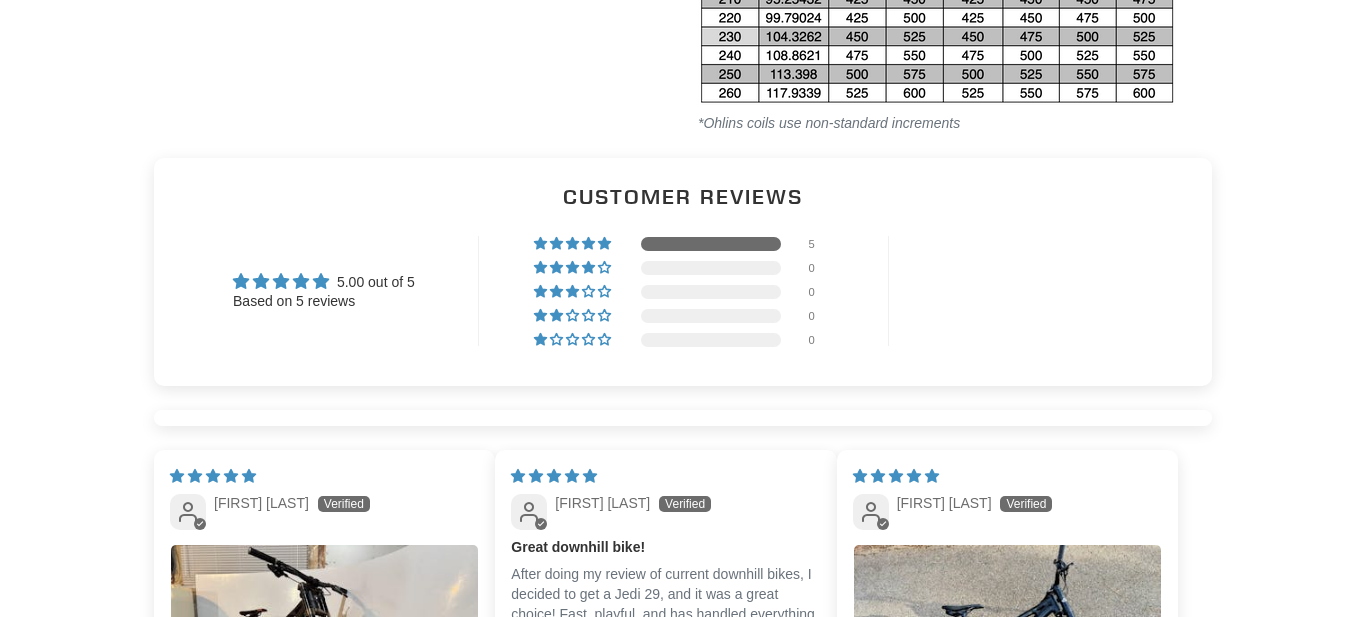scroll, scrollTop: 3224, scrollLeft: 0, axis: vertical 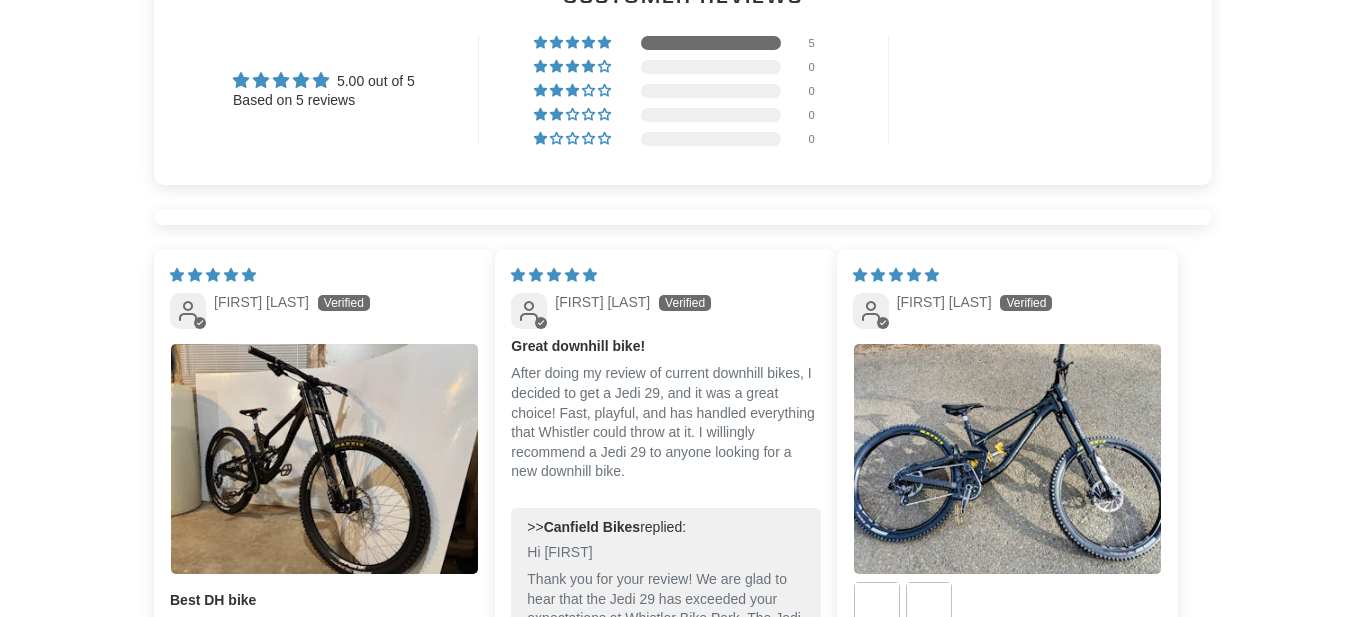 select on "highest-rating" 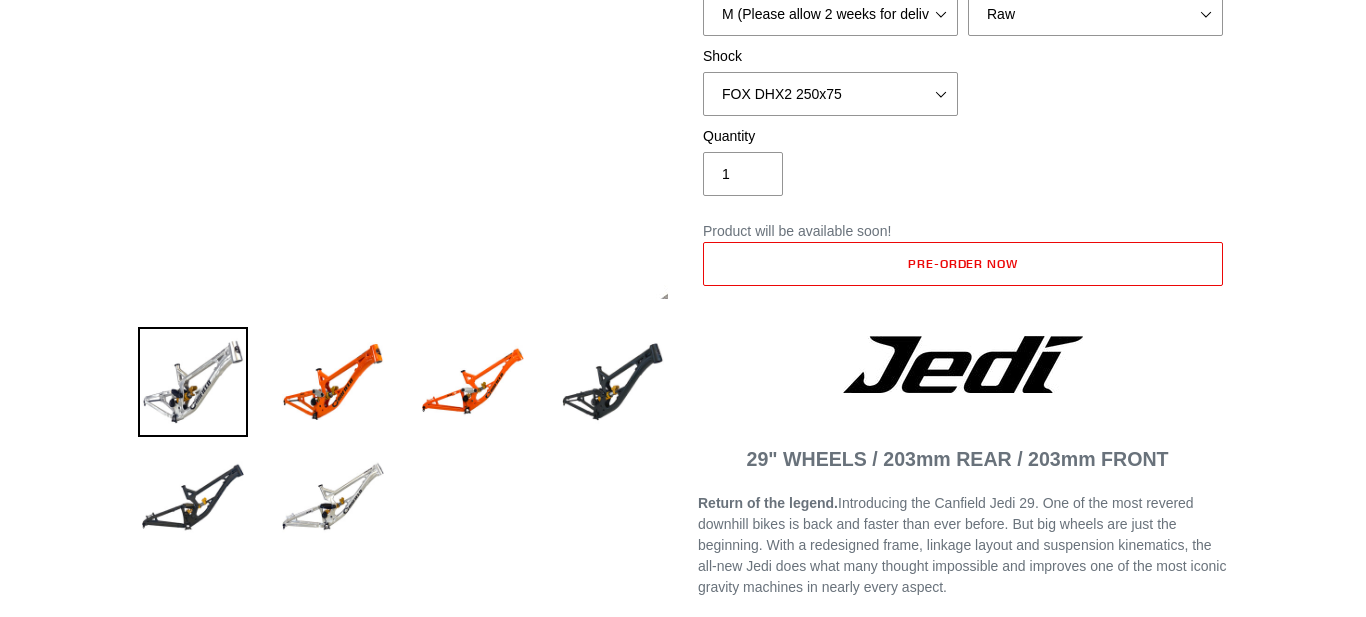 scroll, scrollTop: 441, scrollLeft: 0, axis: vertical 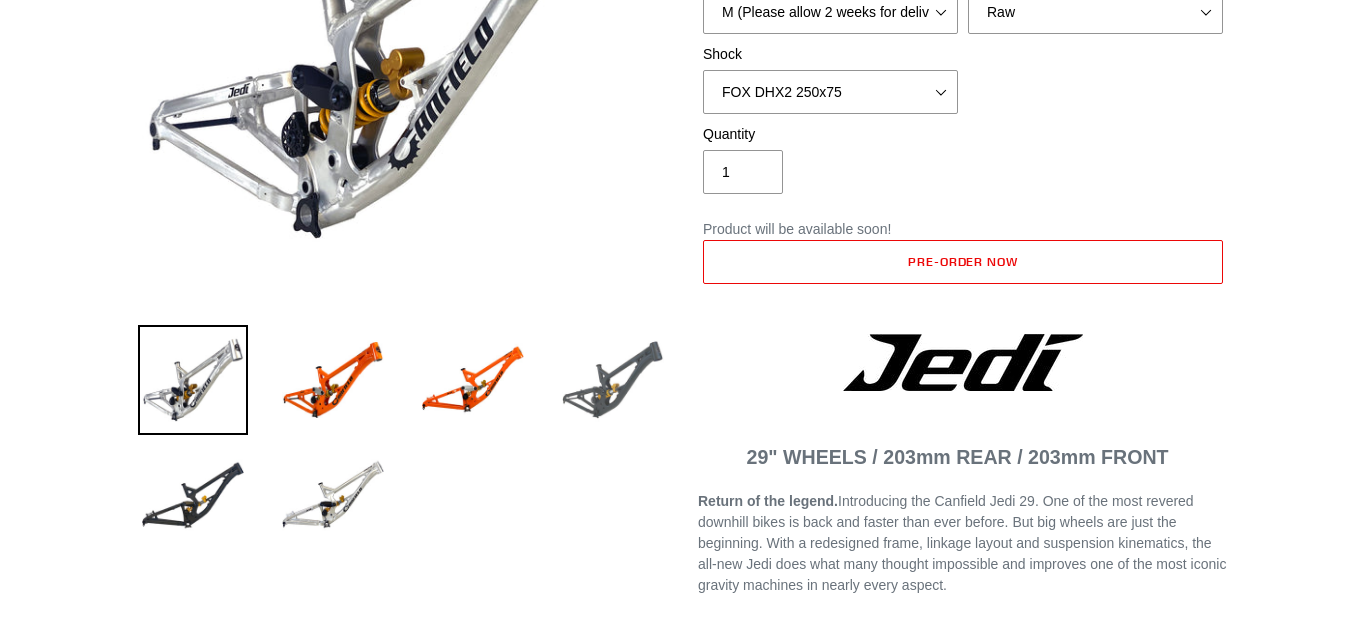 click at bounding box center (613, 380) 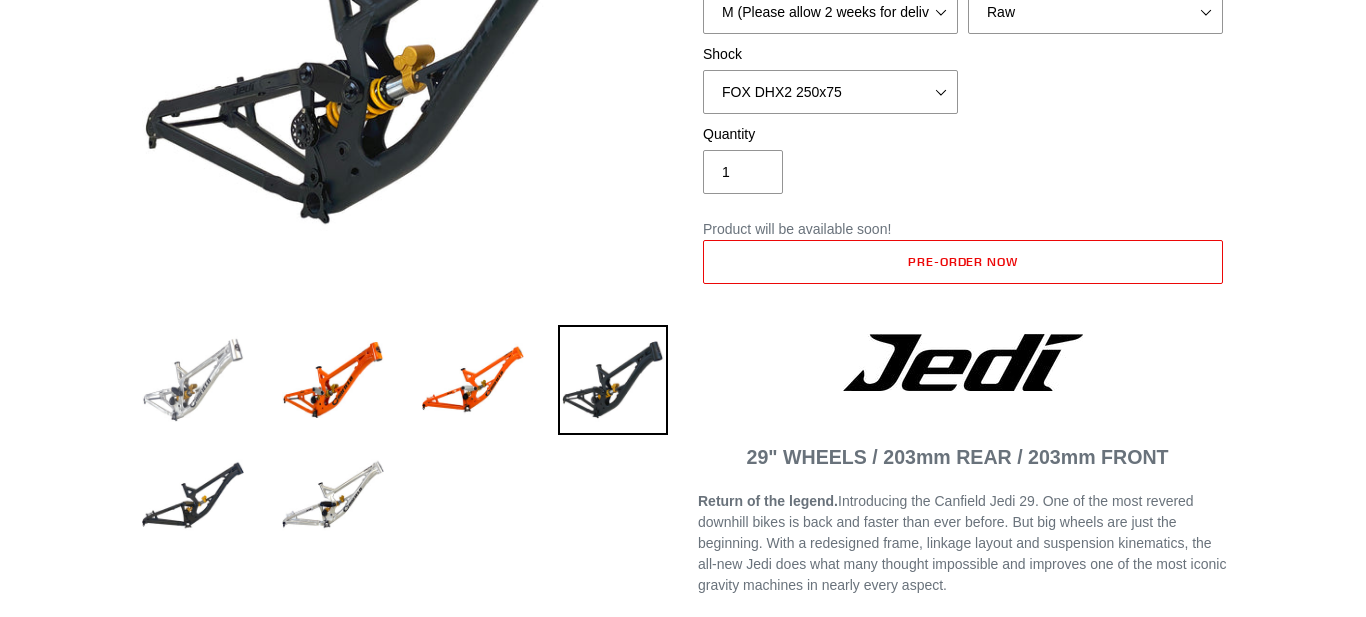 click at bounding box center (193, 380) 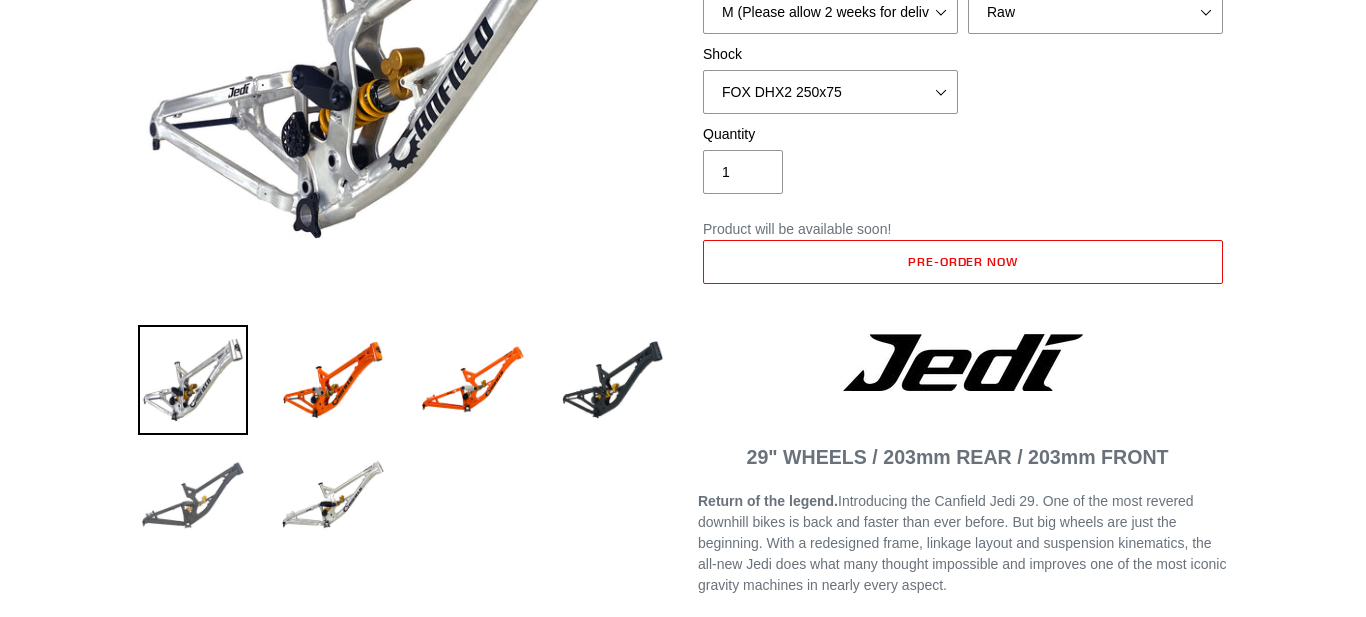 click at bounding box center (193, 496) 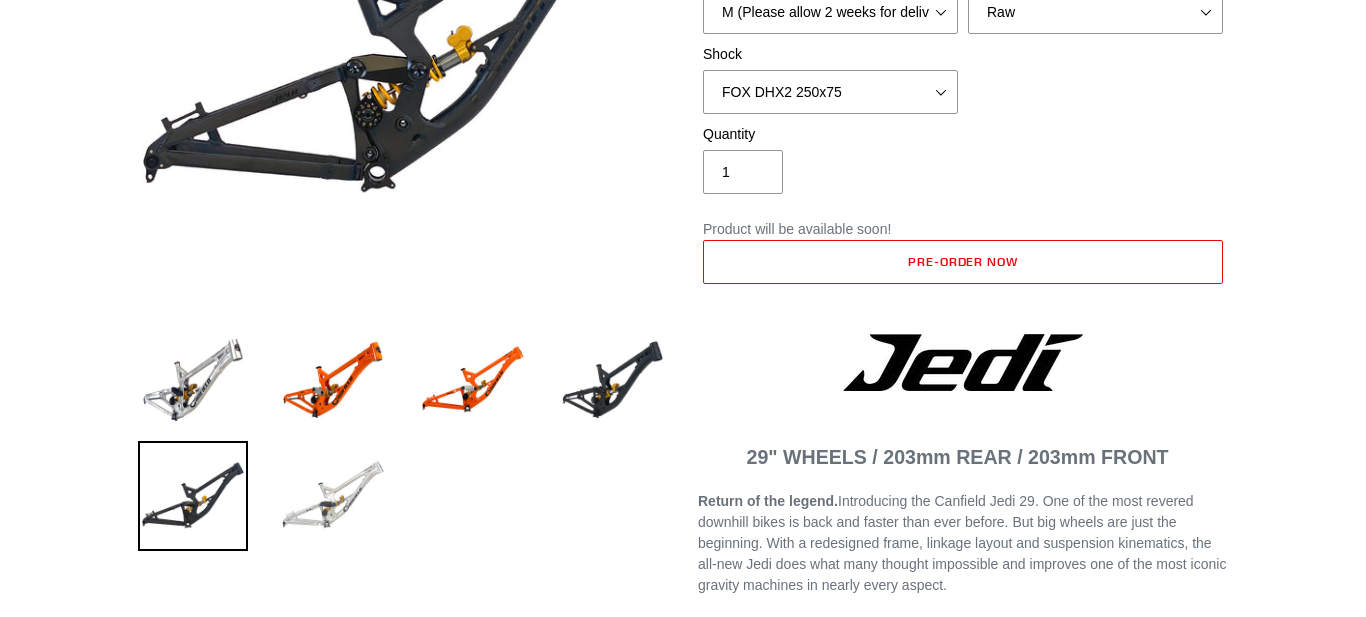 click at bounding box center [333, 496] 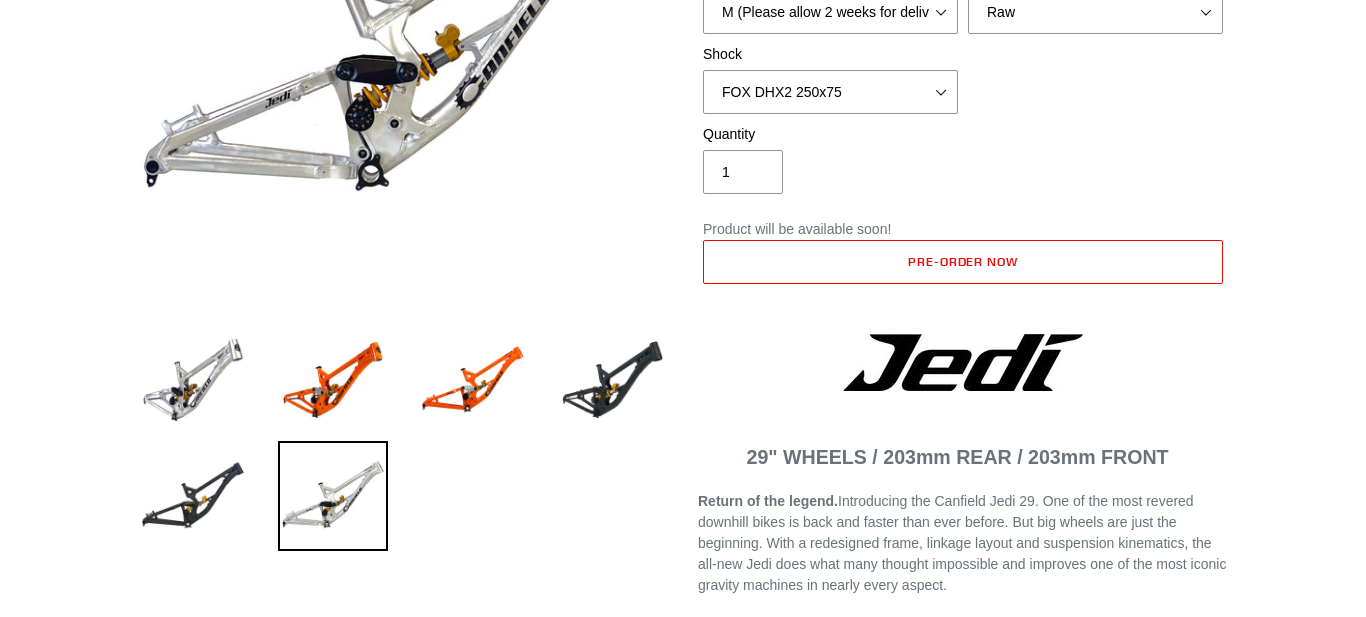 scroll, scrollTop: 0, scrollLeft: 0, axis: both 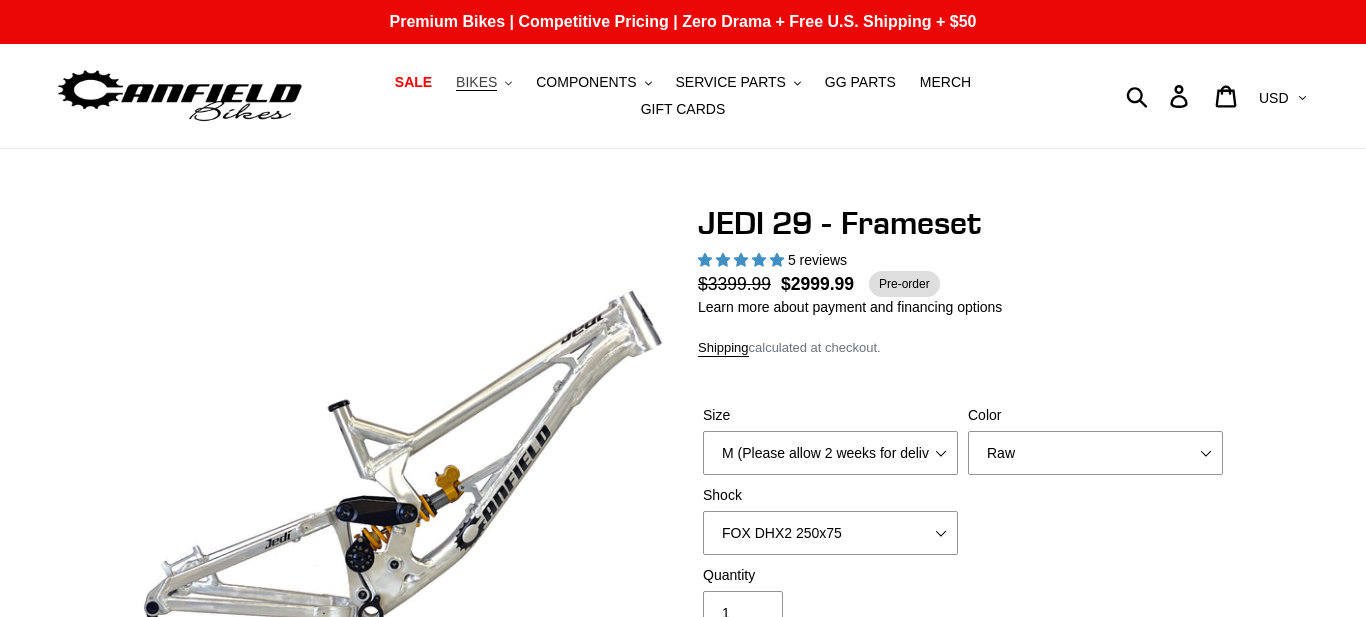 click on ".cls-1{fill:#231f20}" 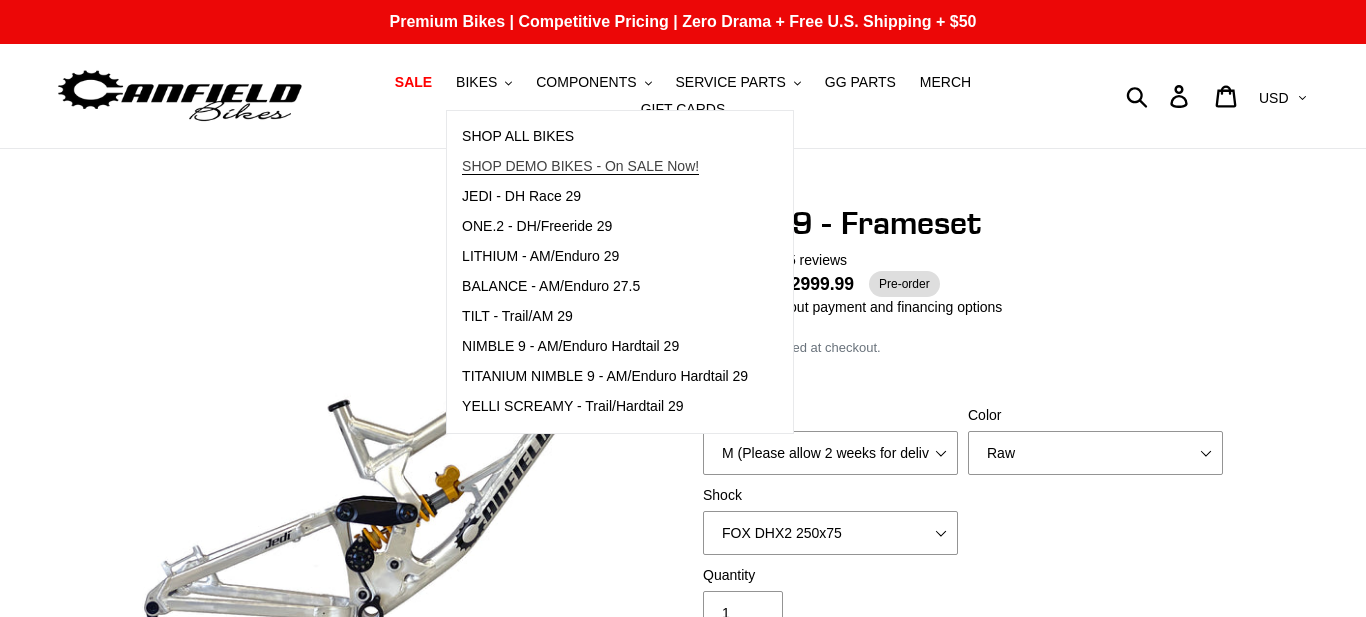 click on "SHOP DEMO BIKES - On SALE Now!" at bounding box center (580, 166) 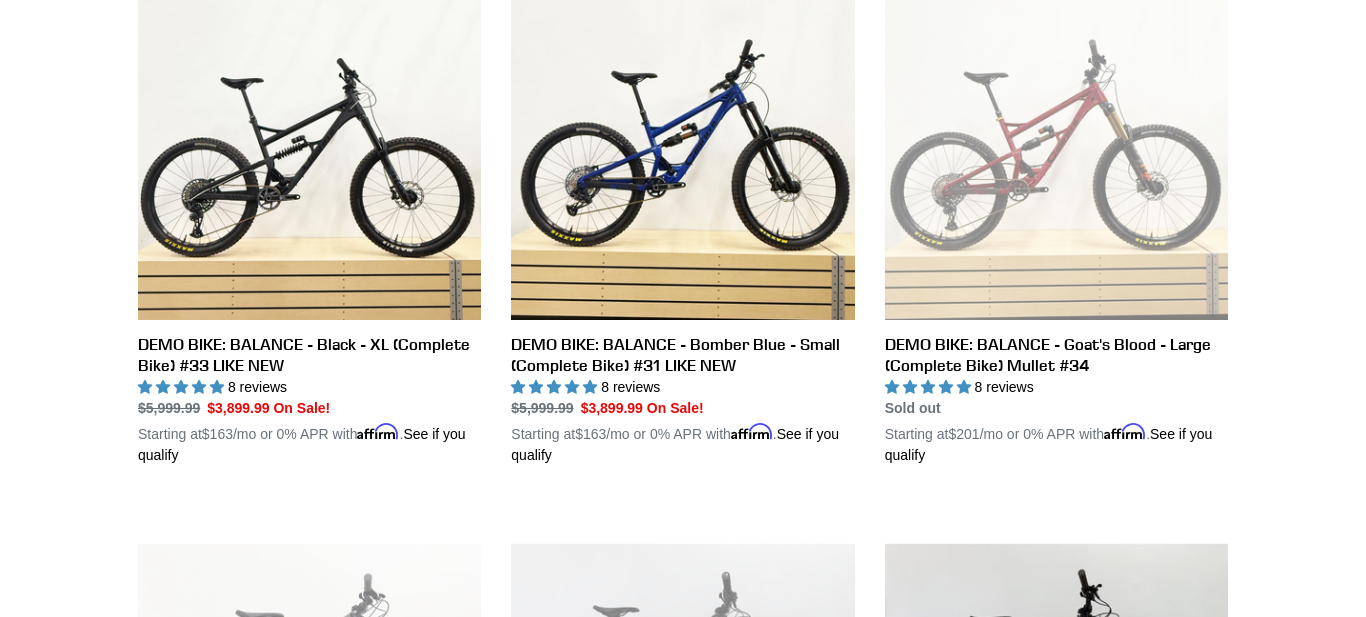 scroll, scrollTop: 0, scrollLeft: 0, axis: both 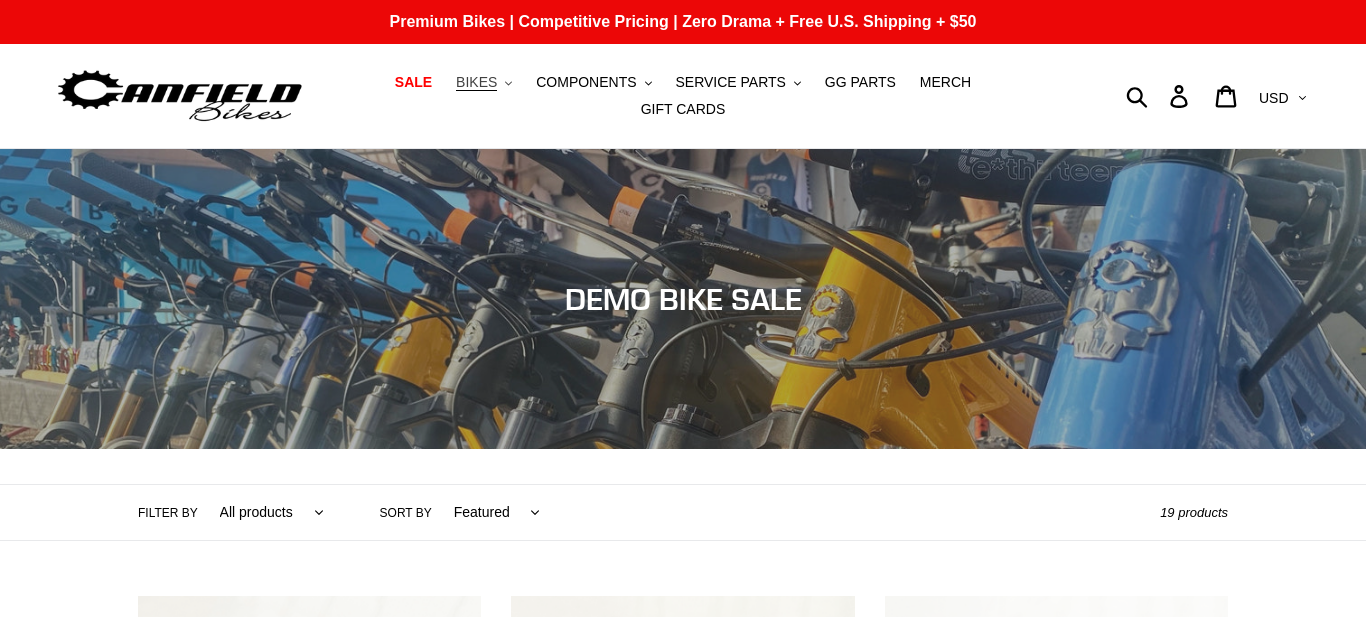 click on "BIKES .cls-1{fill:#231f20}" at bounding box center [484, 82] 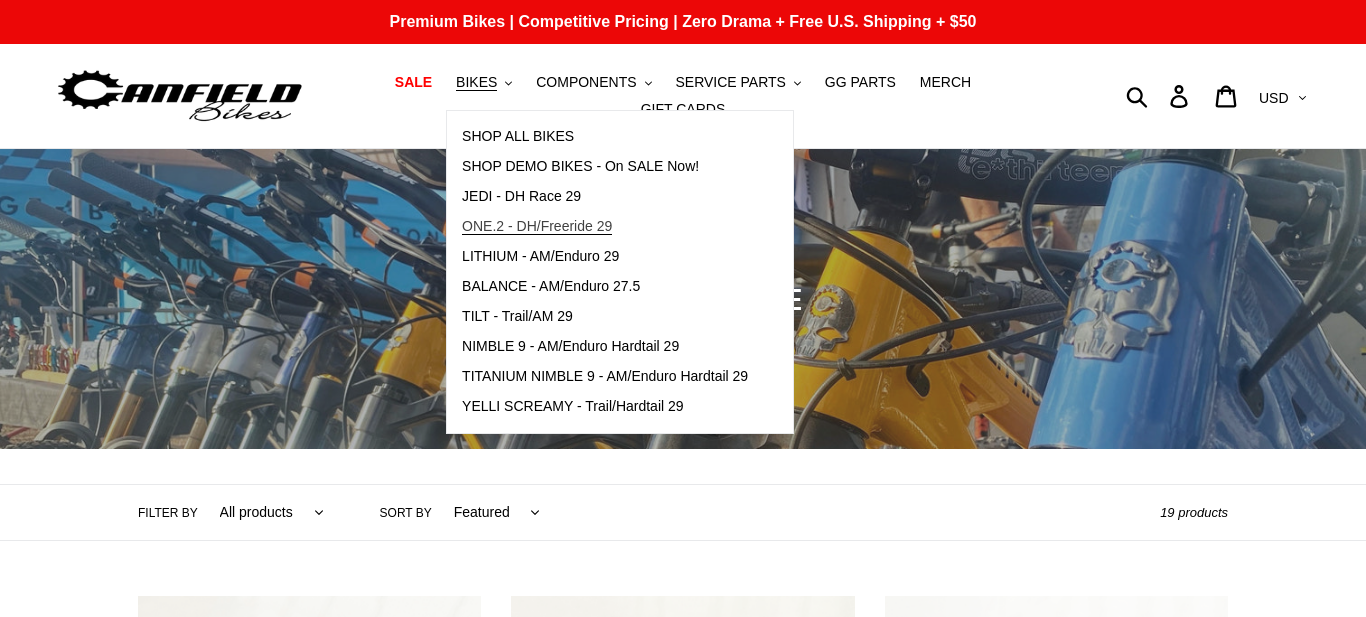 click on "ONE.2 - DH/Freeride 29" at bounding box center (537, 226) 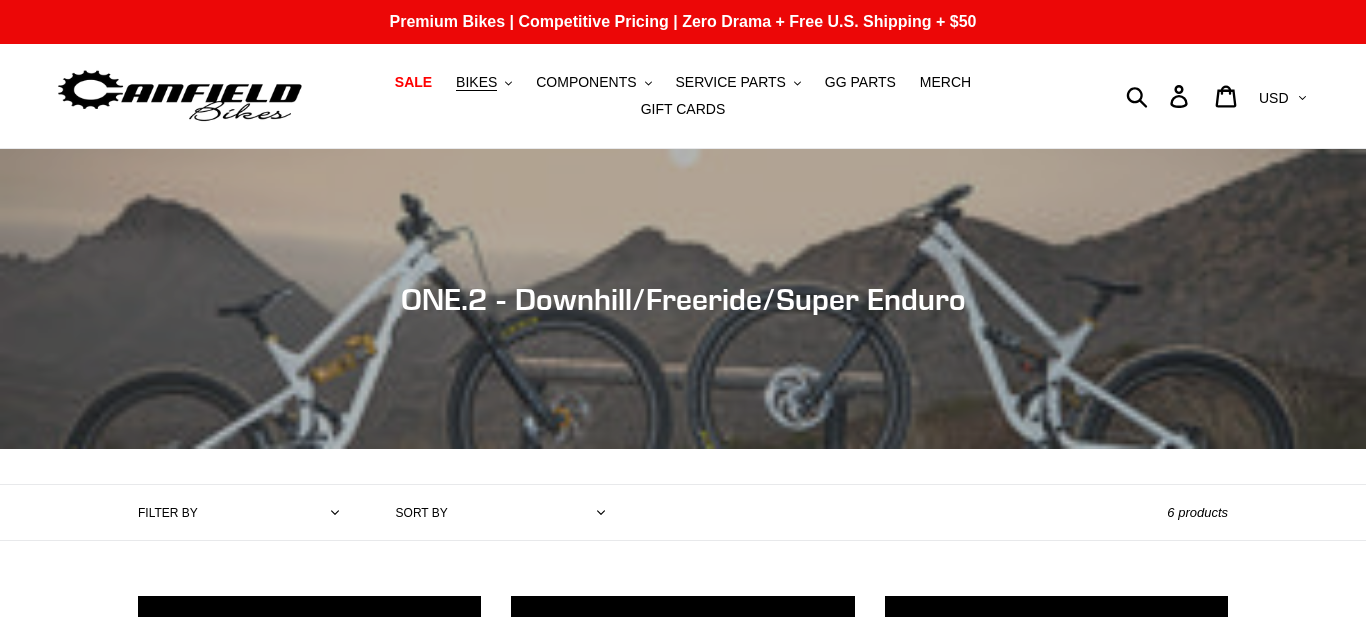 scroll, scrollTop: 0, scrollLeft: 0, axis: both 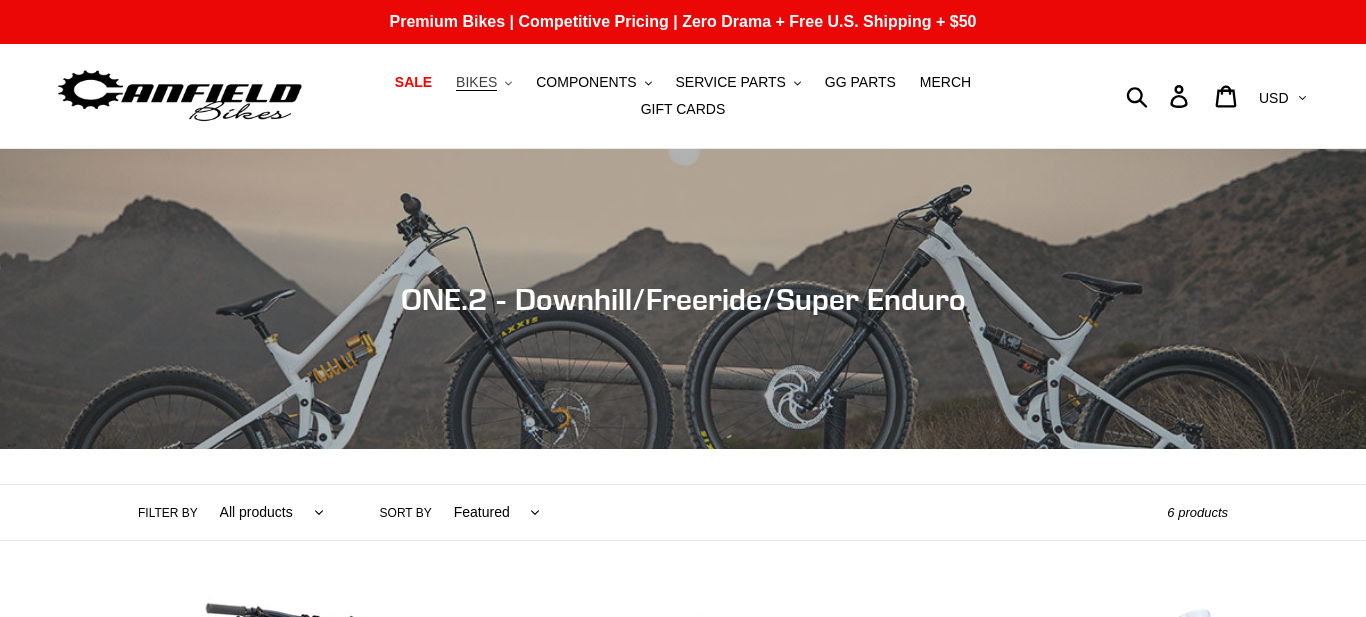 click on "BIKES .cls-1{fill:#231f20}" at bounding box center [484, 82] 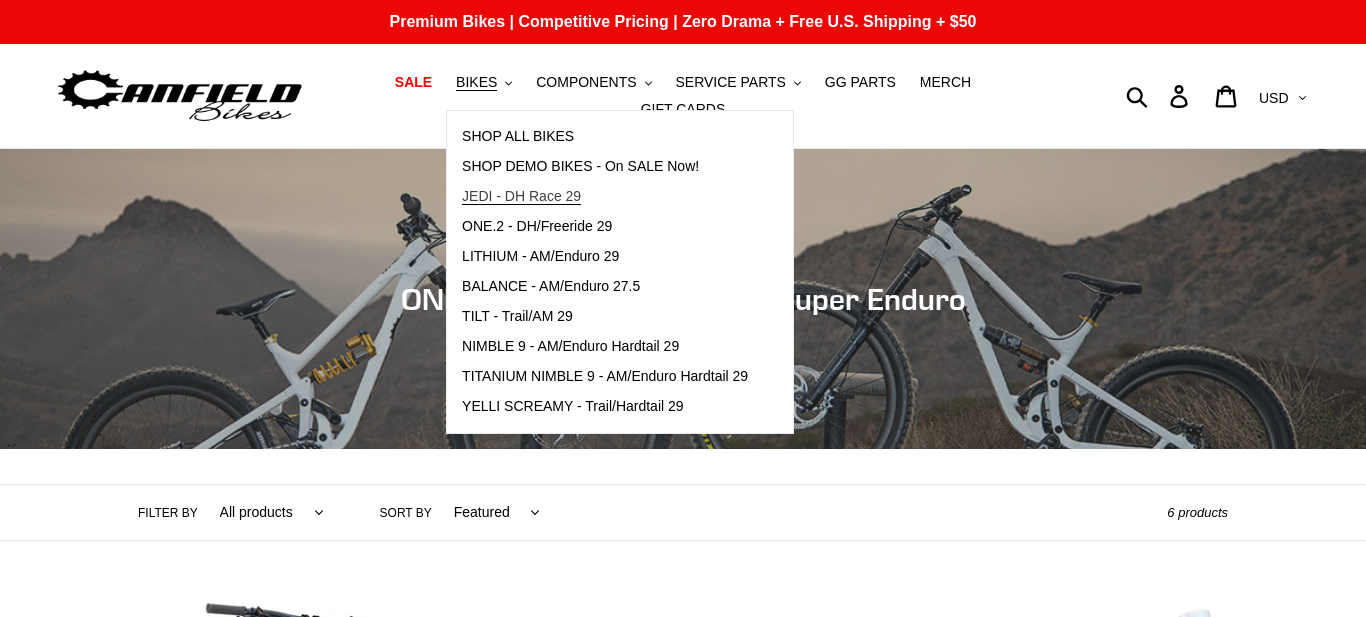 click on "JEDI - DH Race 29" at bounding box center [521, 196] 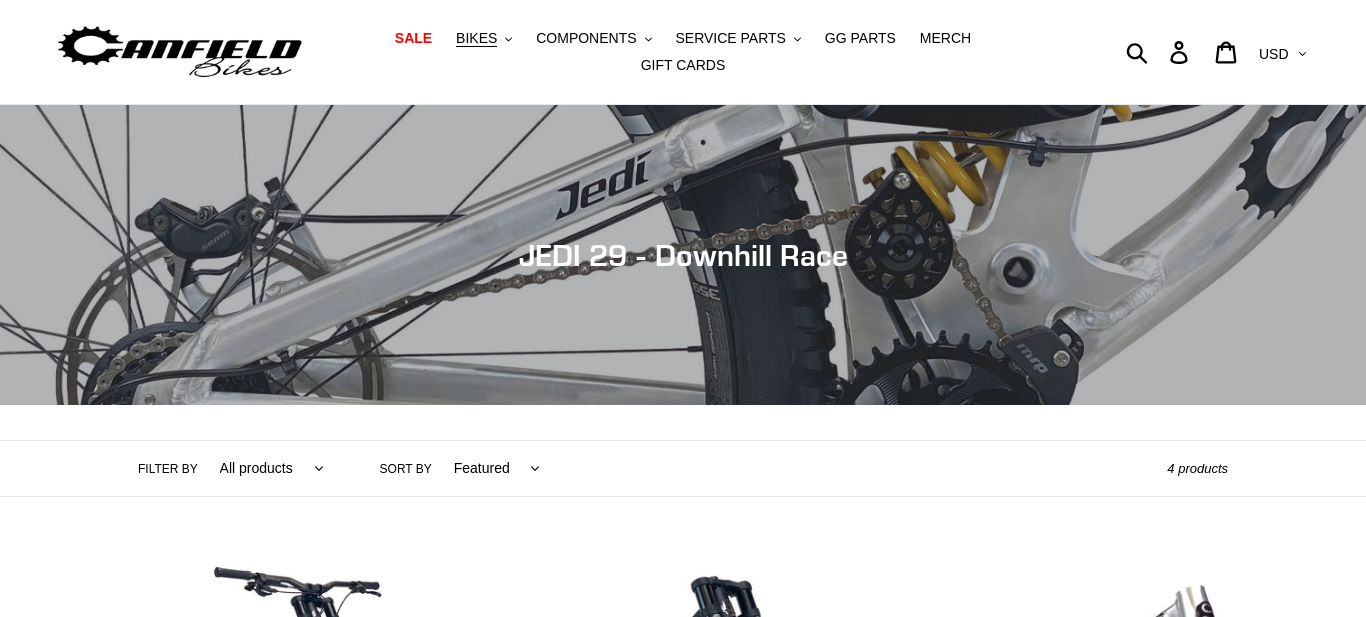 scroll, scrollTop: 0, scrollLeft: 0, axis: both 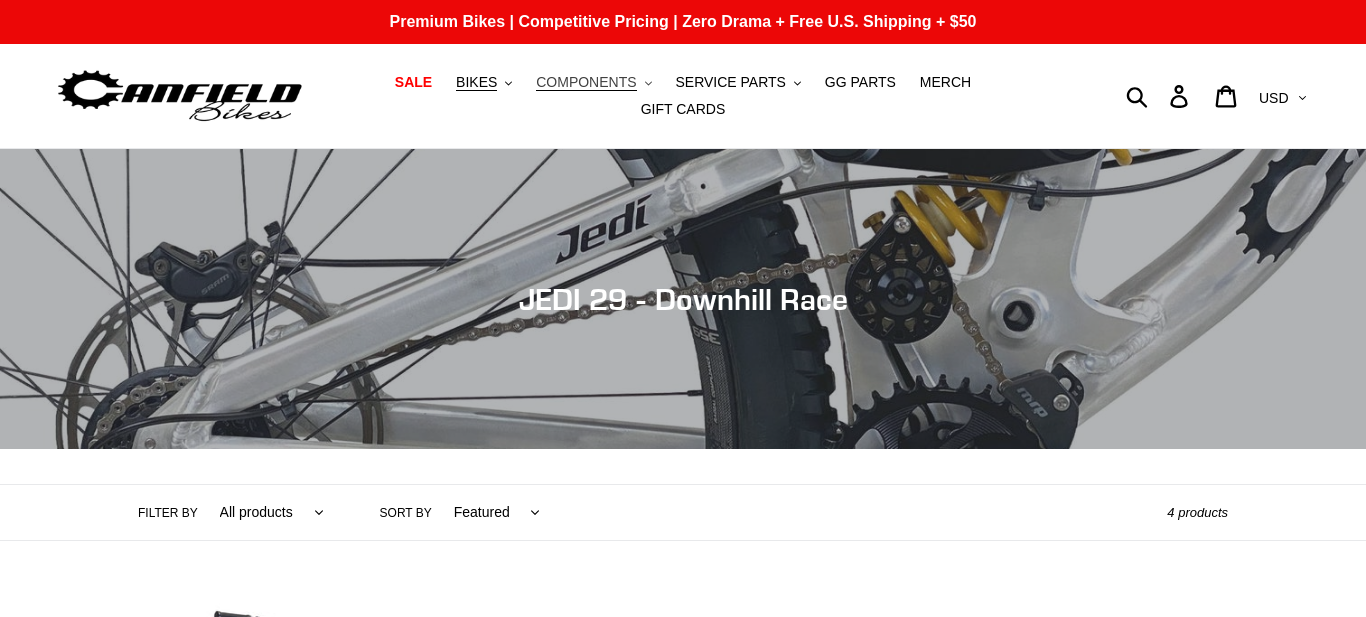 click on "COMPONENTS .cls-1{fill:#231f20}" at bounding box center [593, 82] 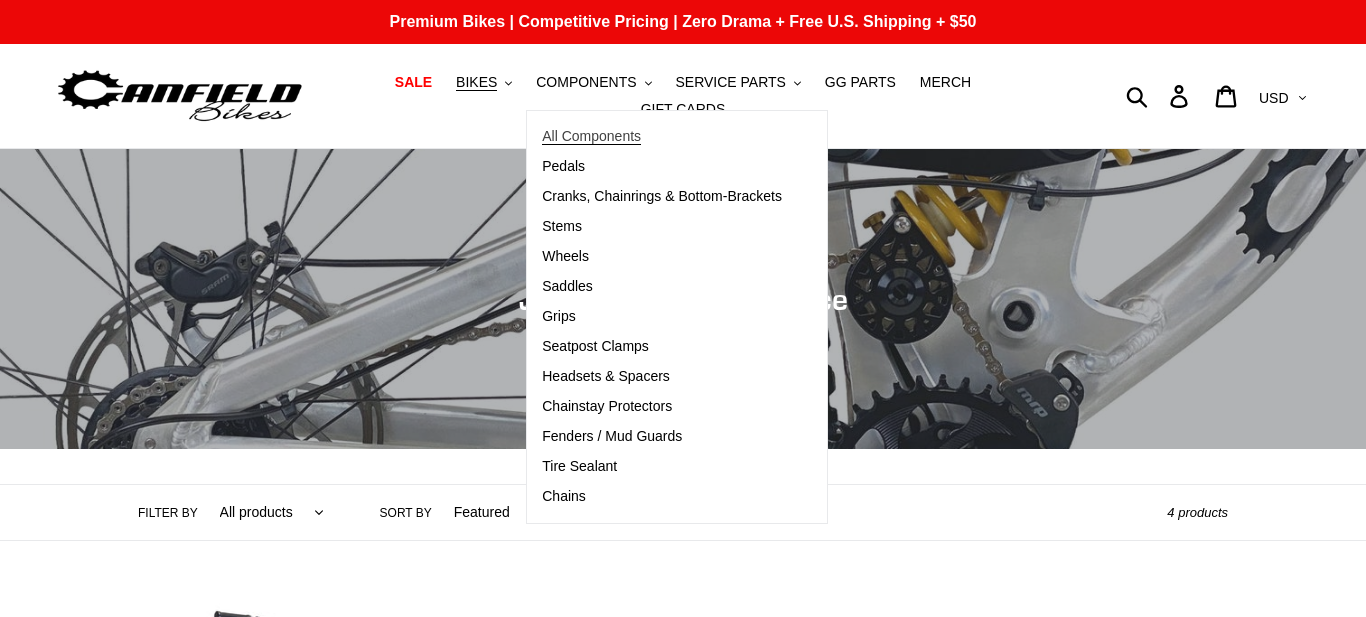 click on "All Components" at bounding box center [591, 136] 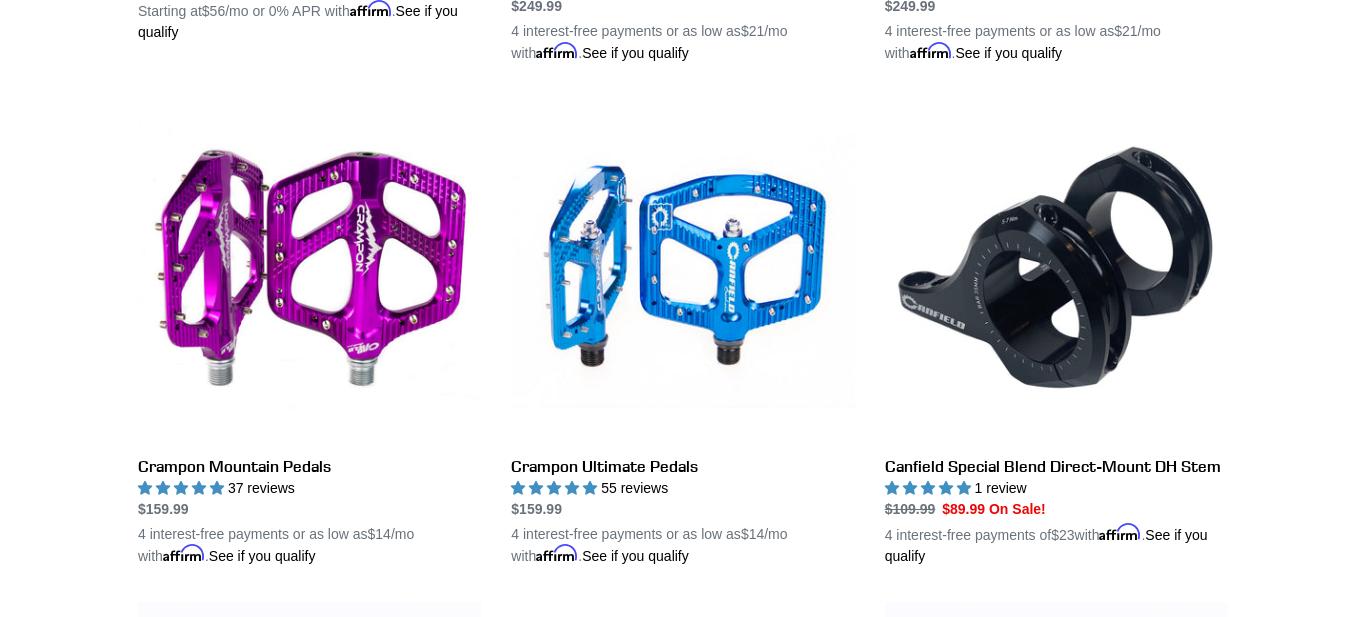 scroll, scrollTop: 1536, scrollLeft: 0, axis: vertical 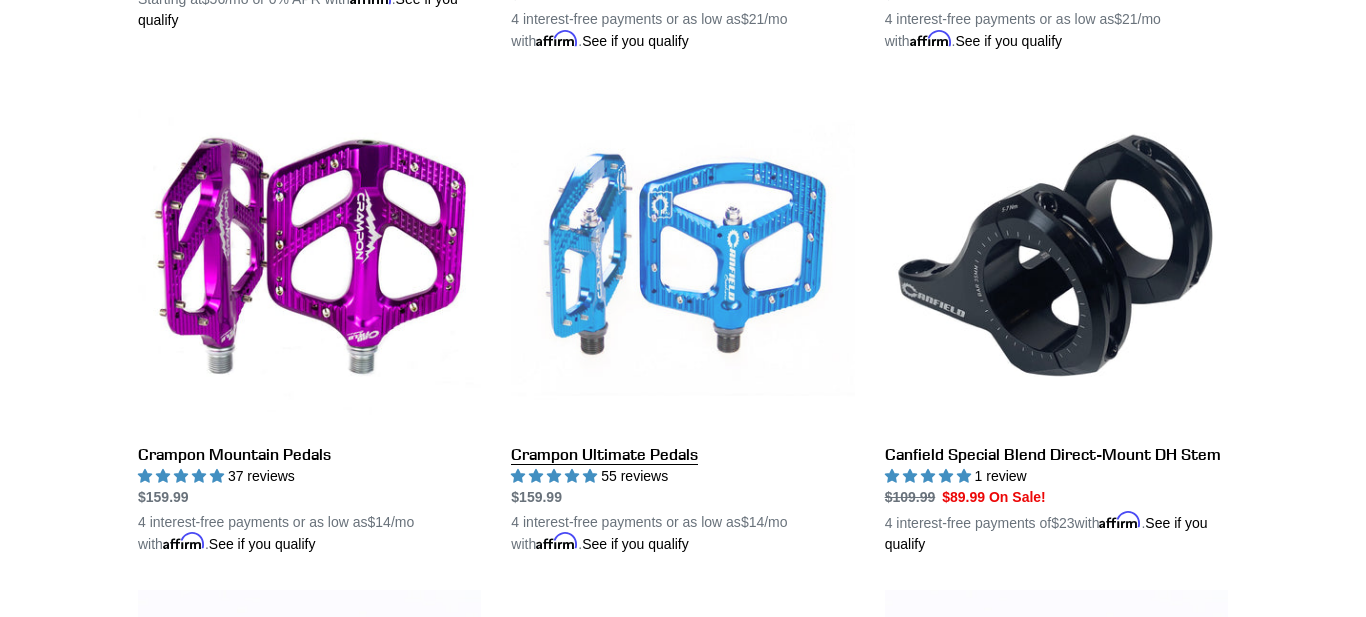 click on "Crampon Ultimate Pedals" at bounding box center [682, 321] 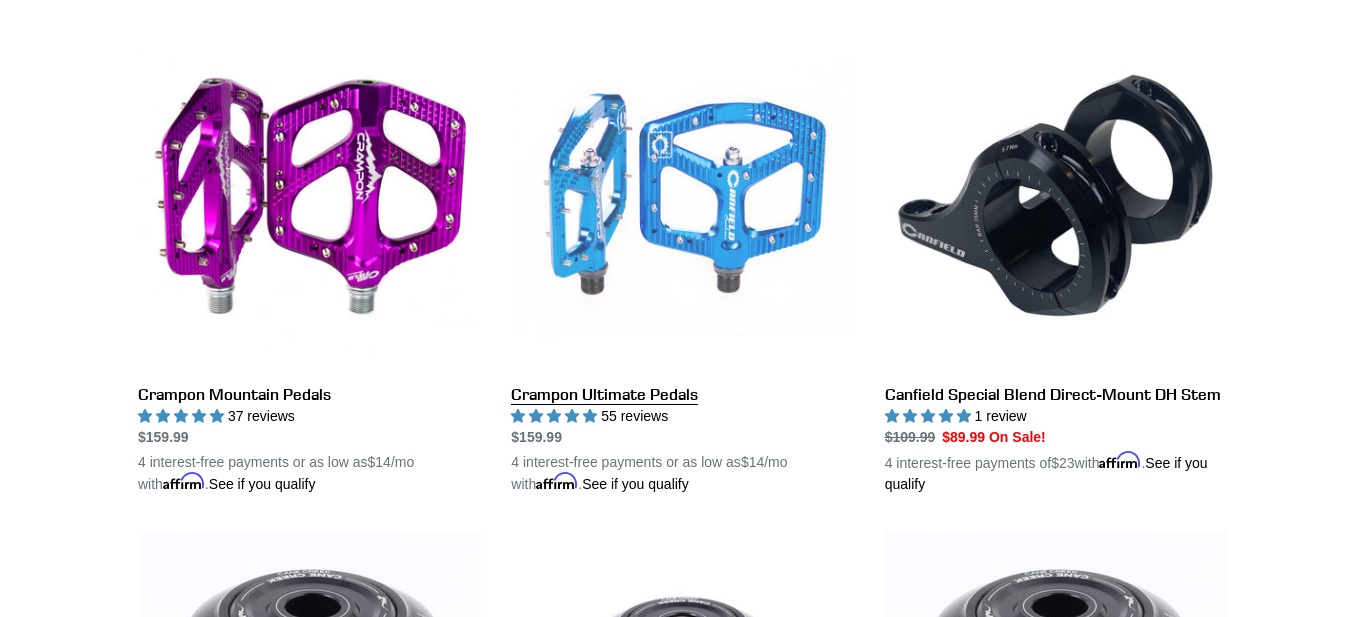 scroll, scrollTop: 1599, scrollLeft: 0, axis: vertical 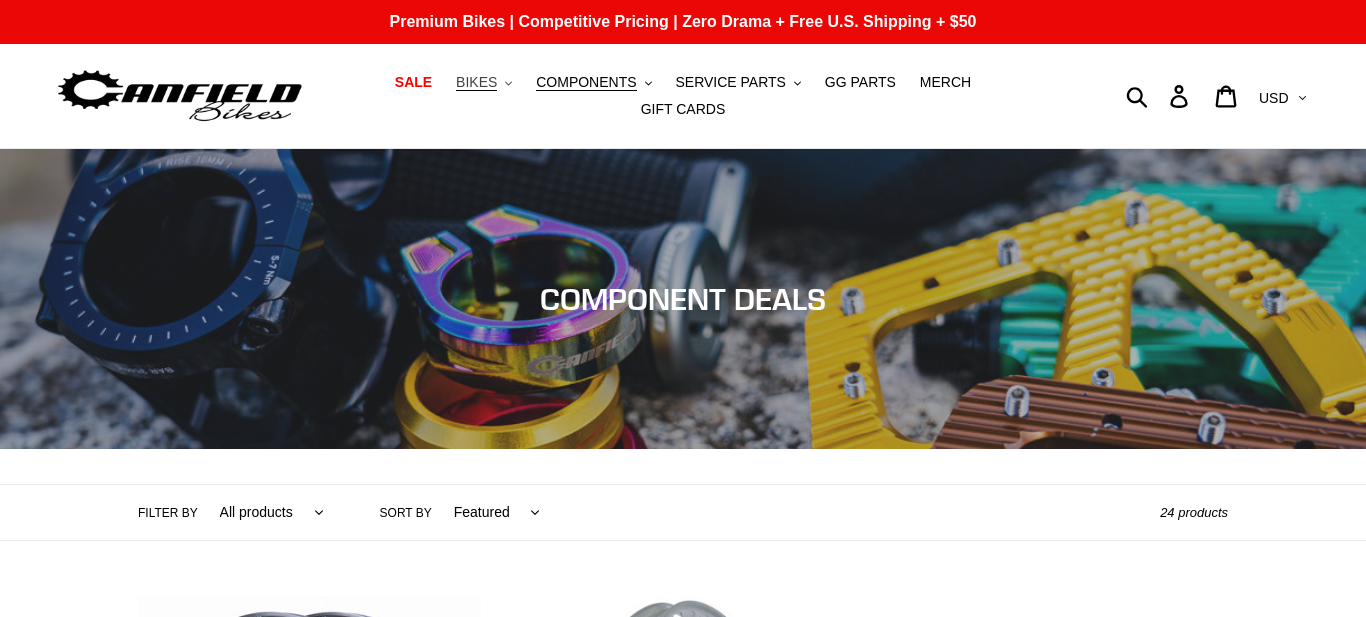 click on "BIKES .cls-1{fill:#231f20}" at bounding box center (484, 82) 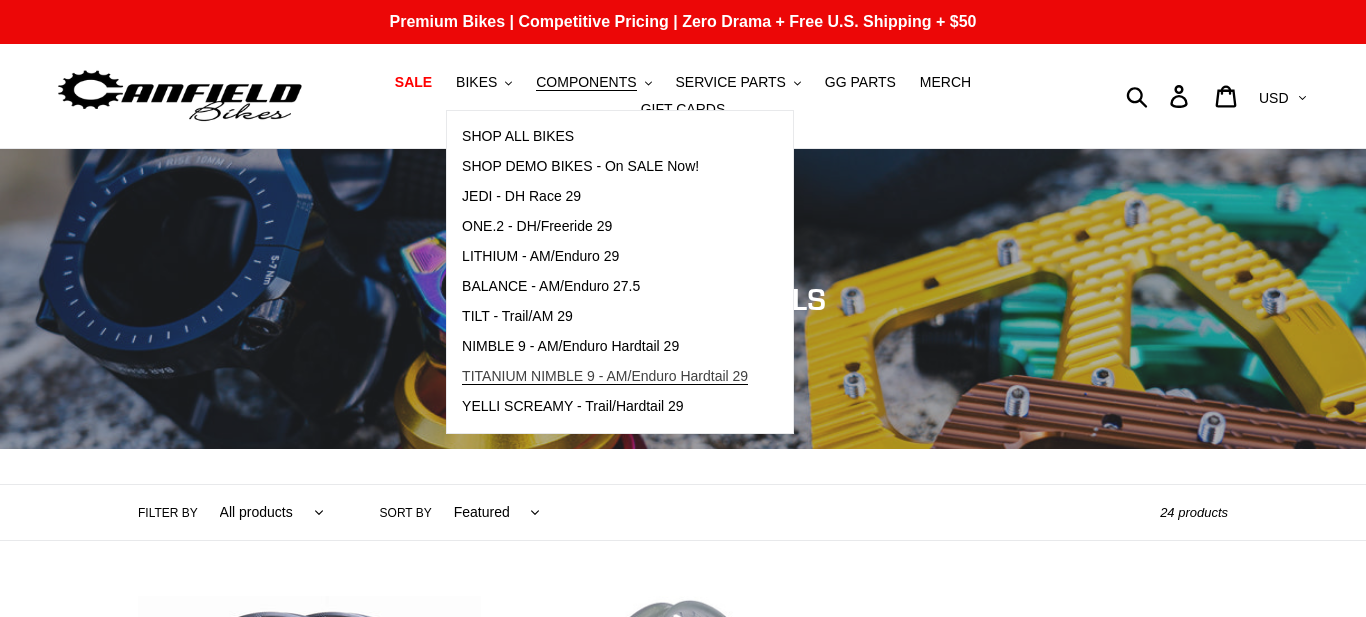 click on "TITANIUM NIMBLE 9 - AM/Enduro Hardtail 29" at bounding box center [605, 376] 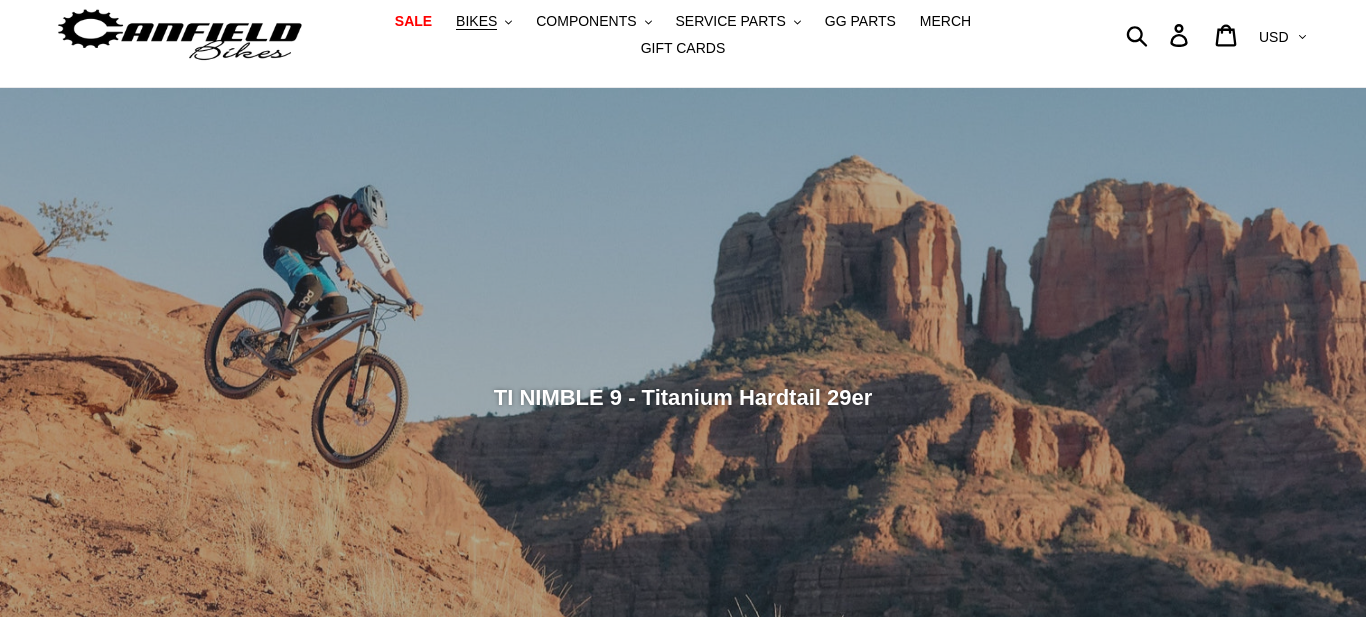 scroll, scrollTop: 0, scrollLeft: 0, axis: both 